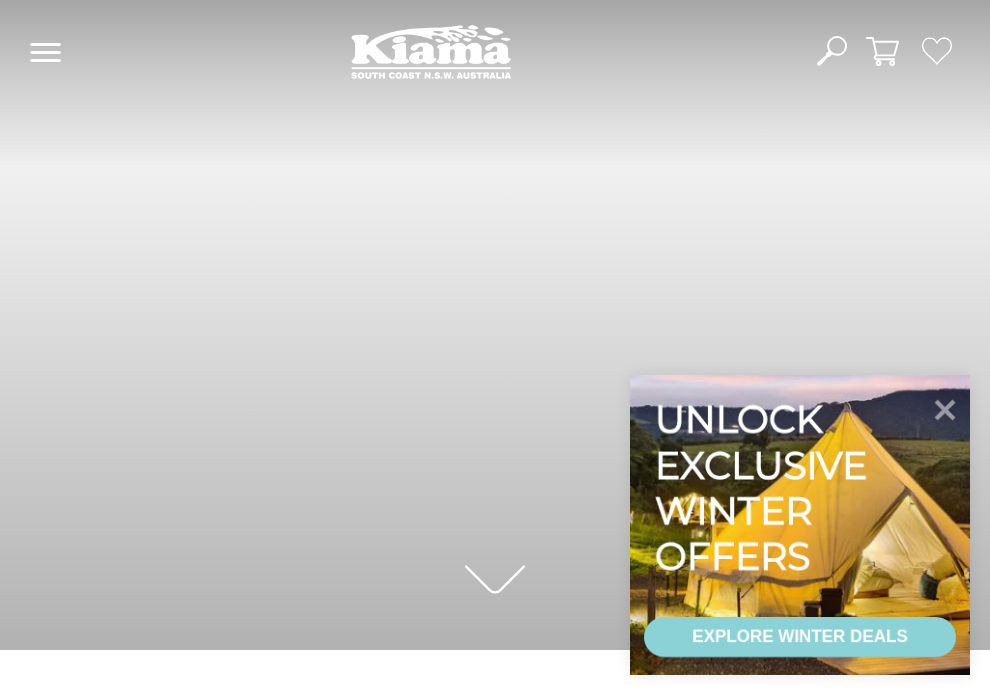 scroll, scrollTop: 0, scrollLeft: 0, axis: both 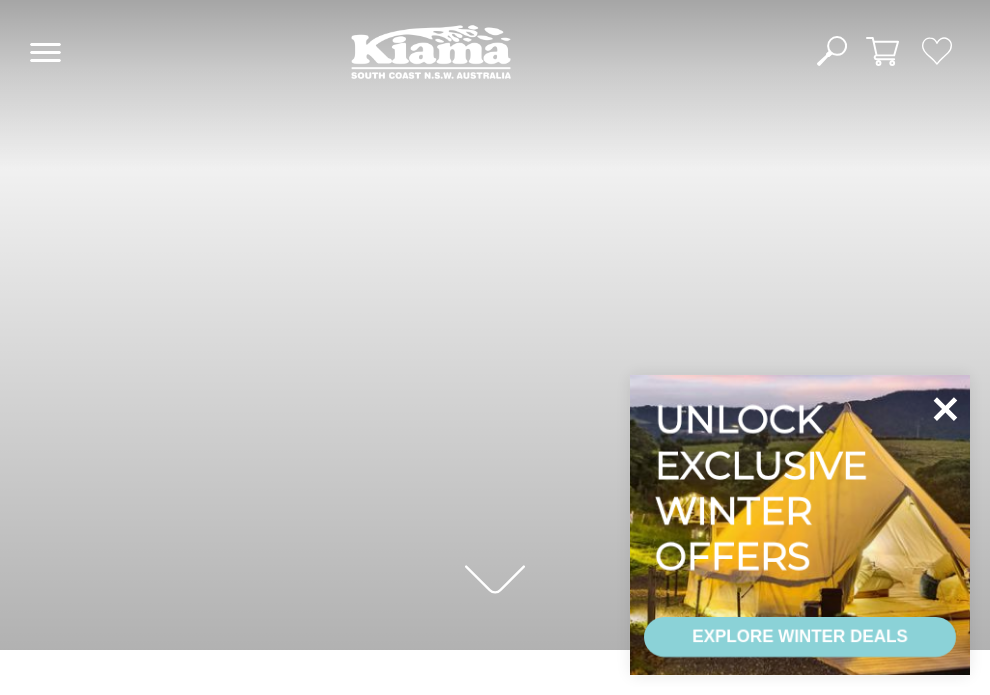 click 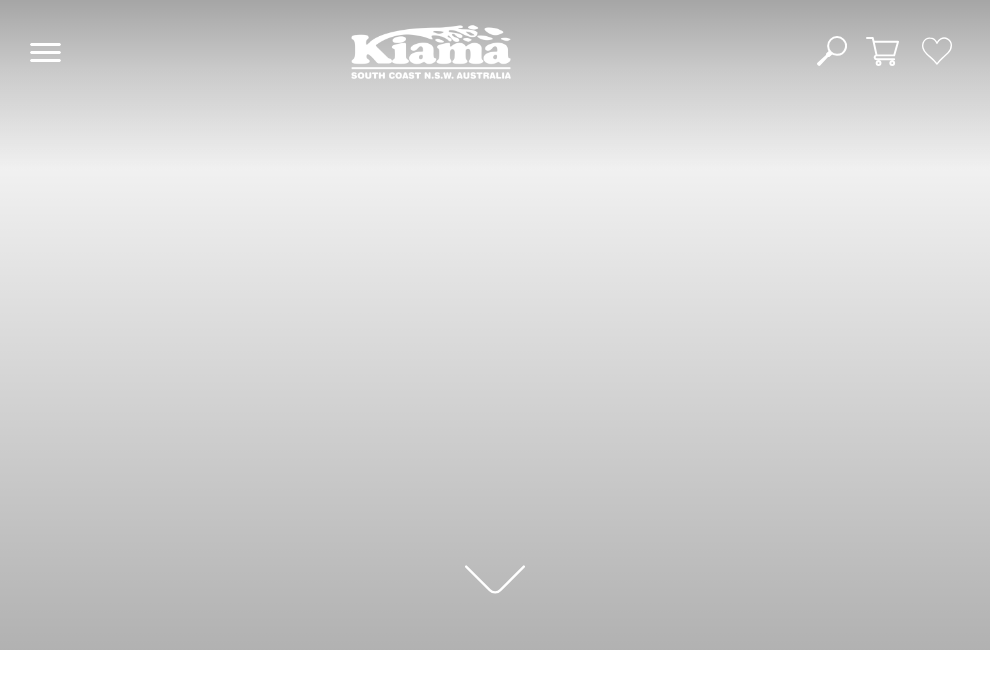 click 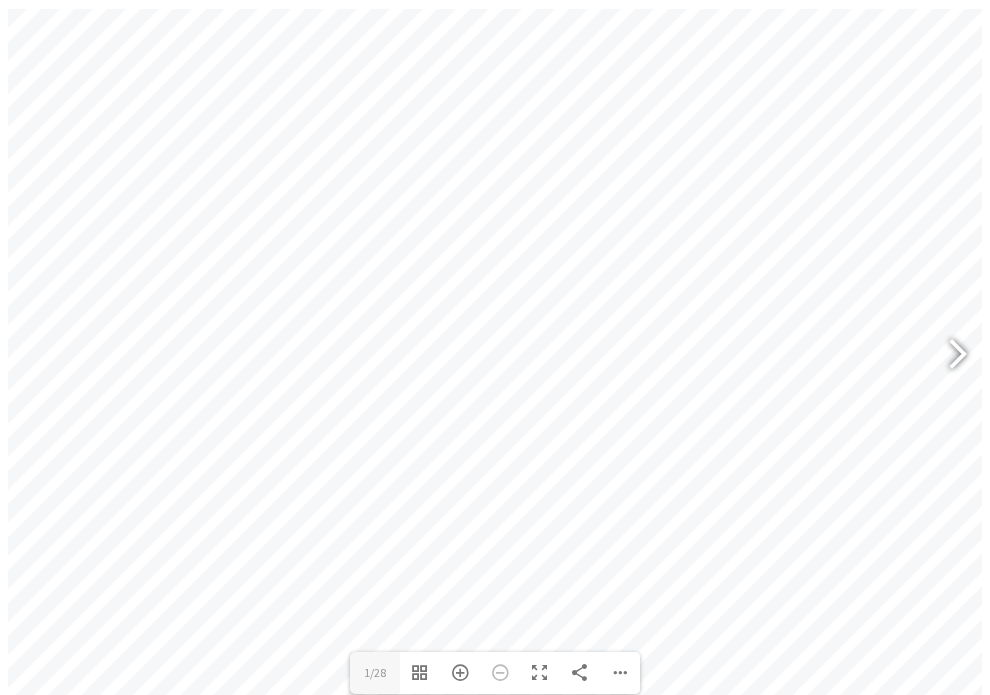 scroll, scrollTop: 1250, scrollLeft: 0, axis: vertical 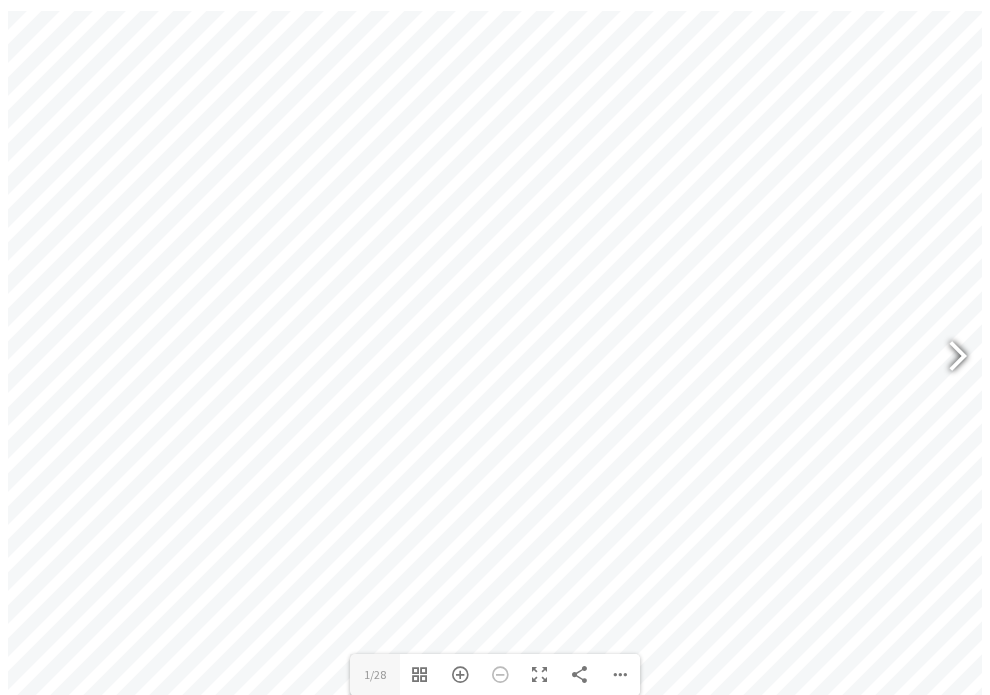 click at bounding box center (949, 358) 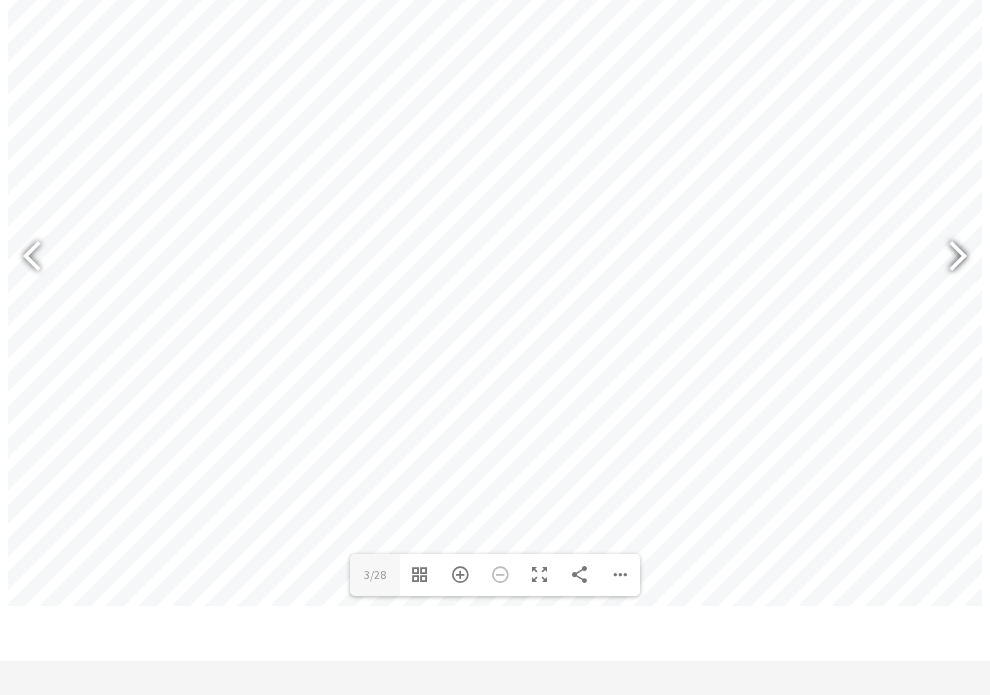 scroll, scrollTop: 1250, scrollLeft: 0, axis: vertical 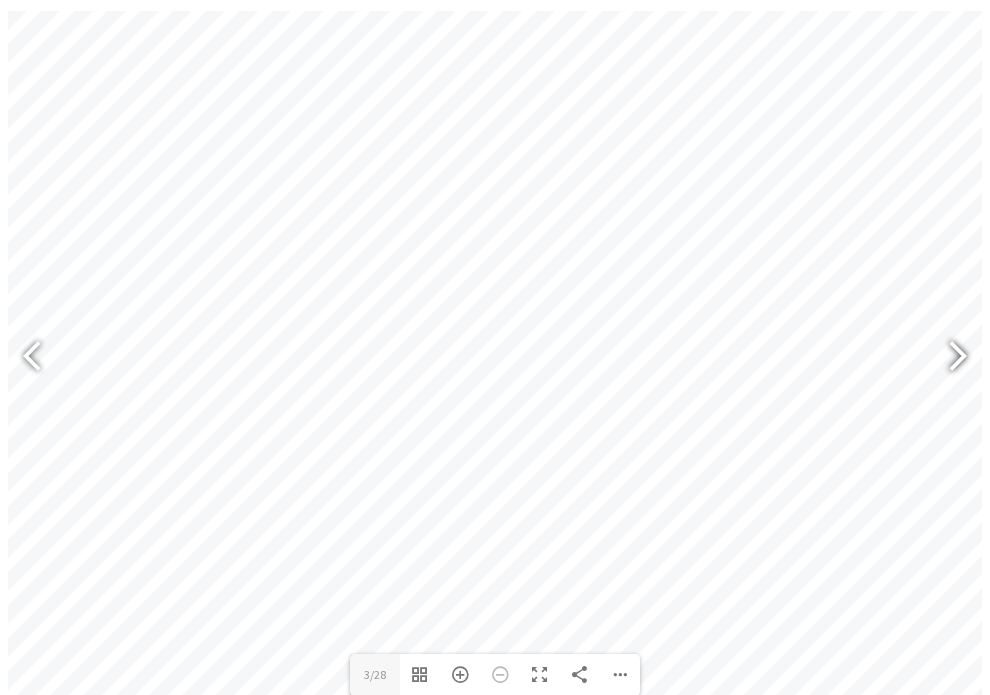 click at bounding box center [949, 358] 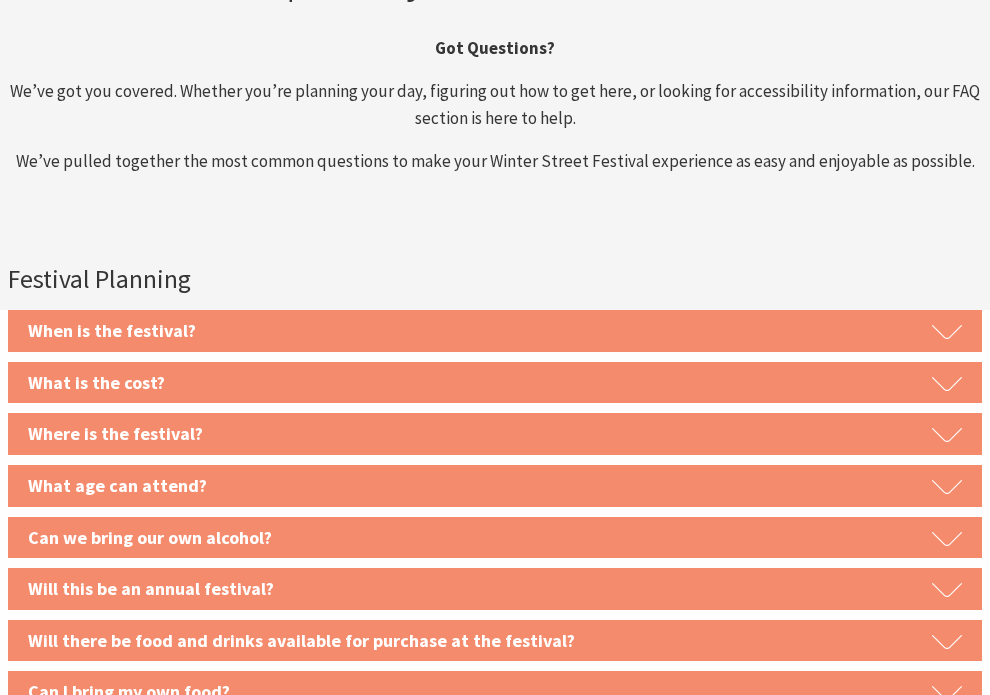 scroll, scrollTop: 2150, scrollLeft: 0, axis: vertical 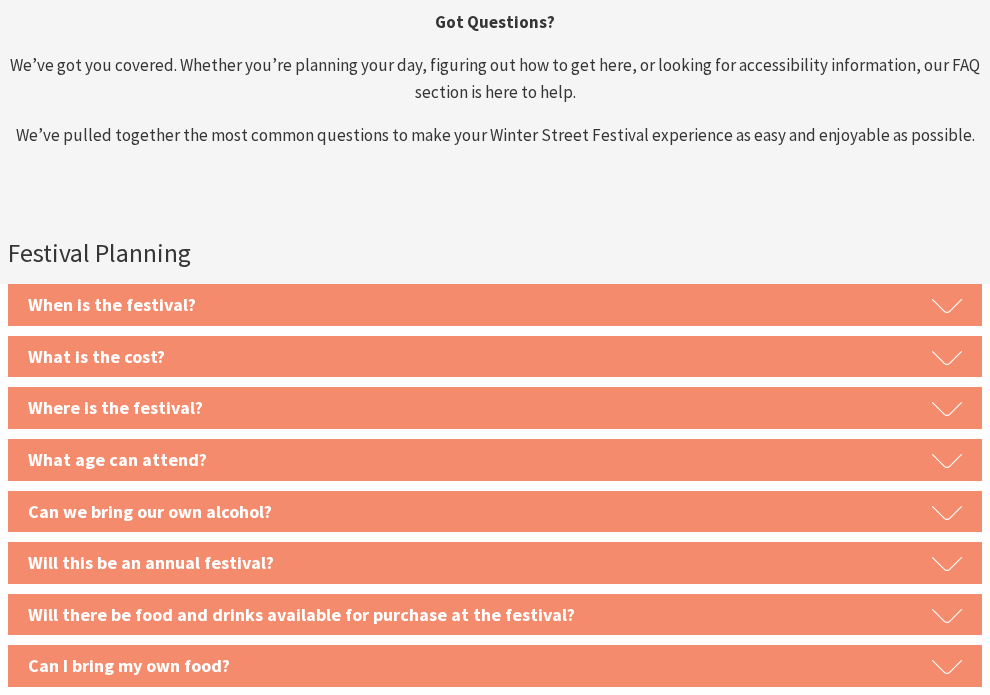 click 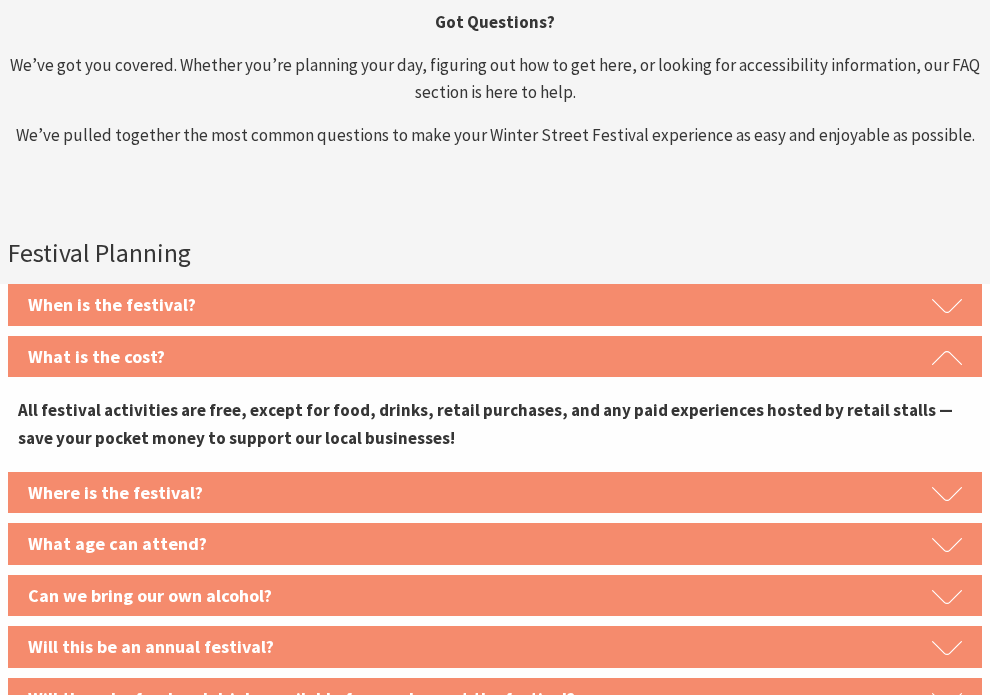 click 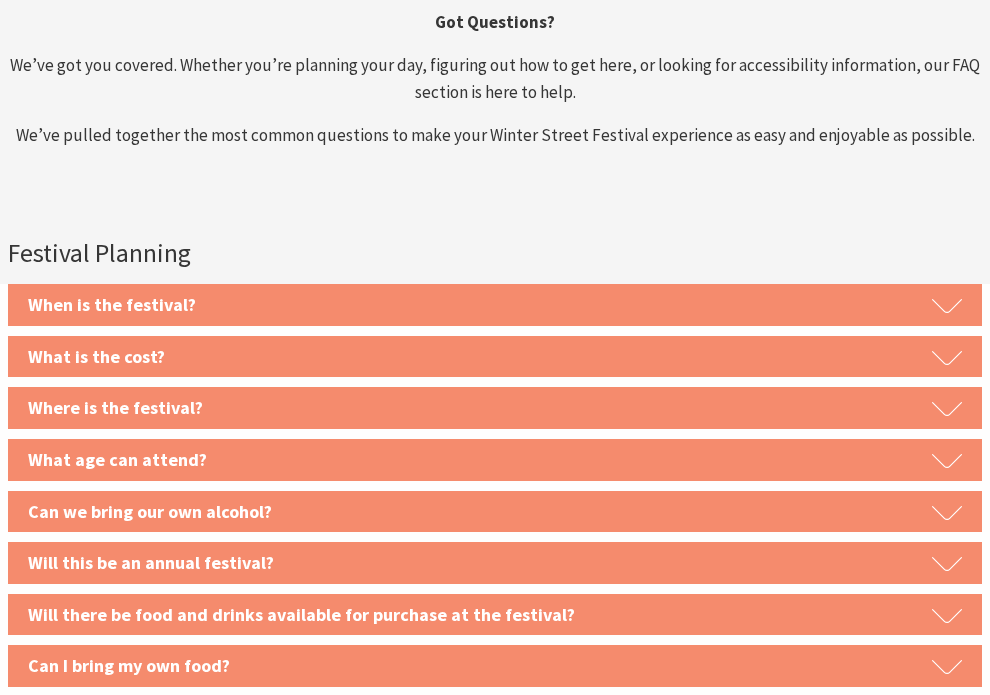 click 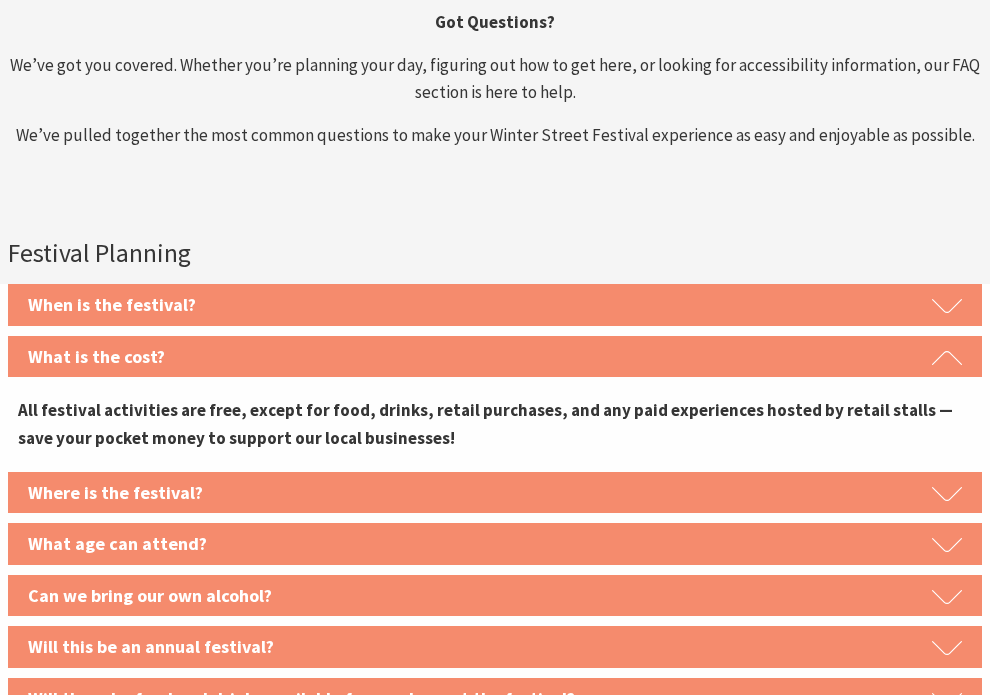 click 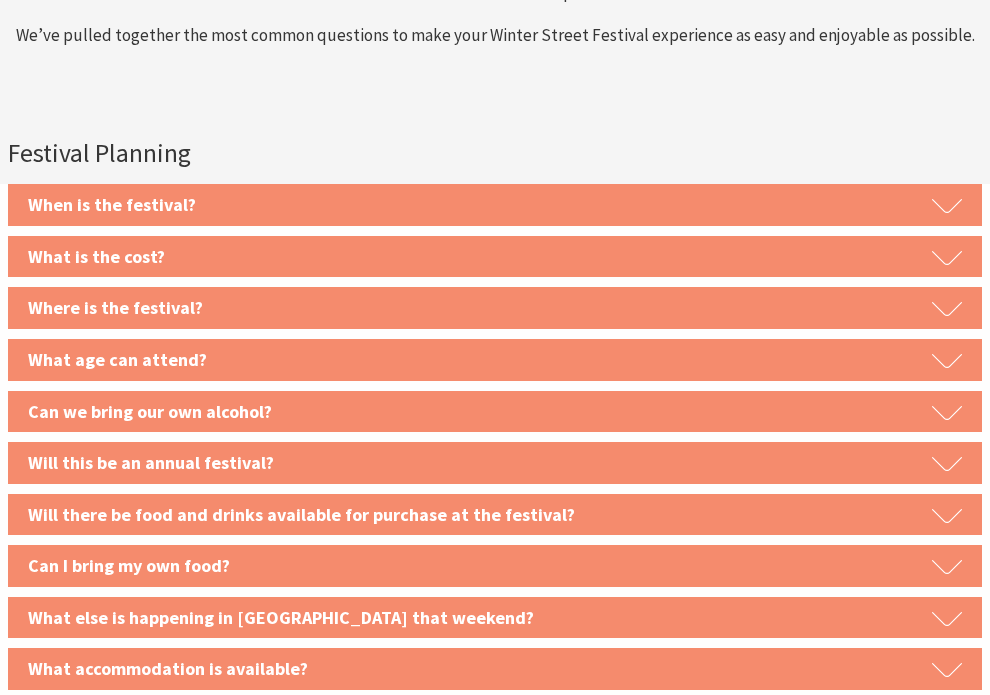 scroll, scrollTop: 2350, scrollLeft: 0, axis: vertical 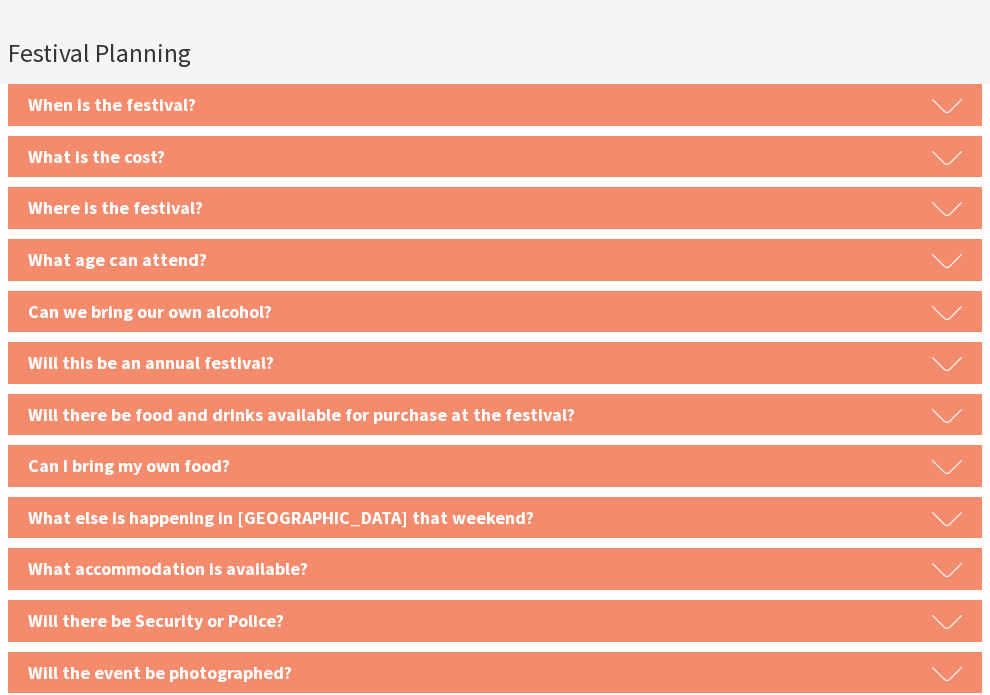 click 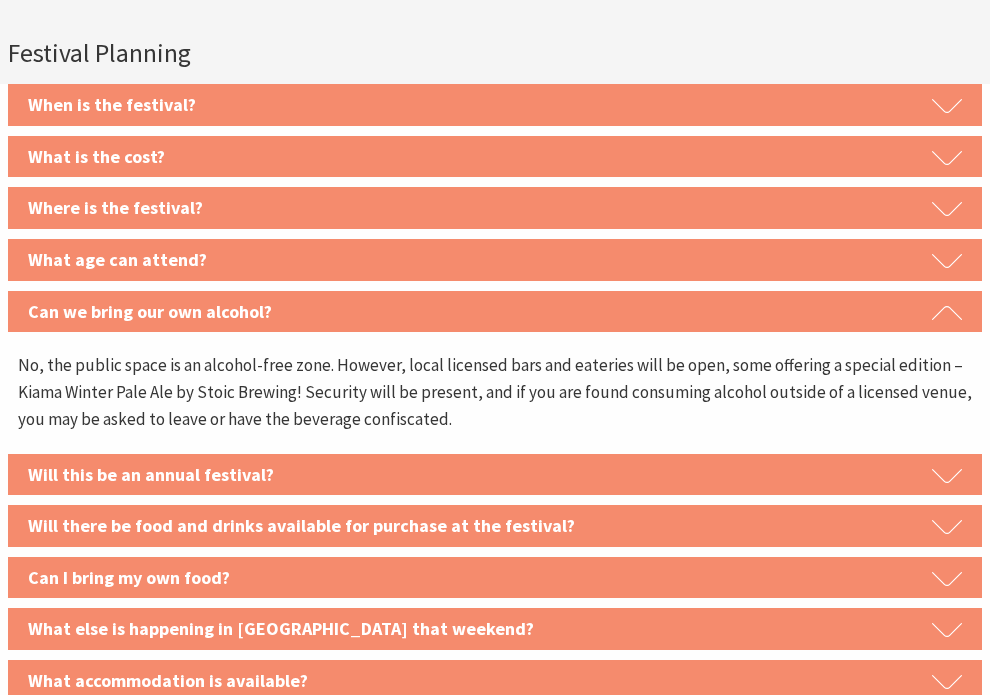 click 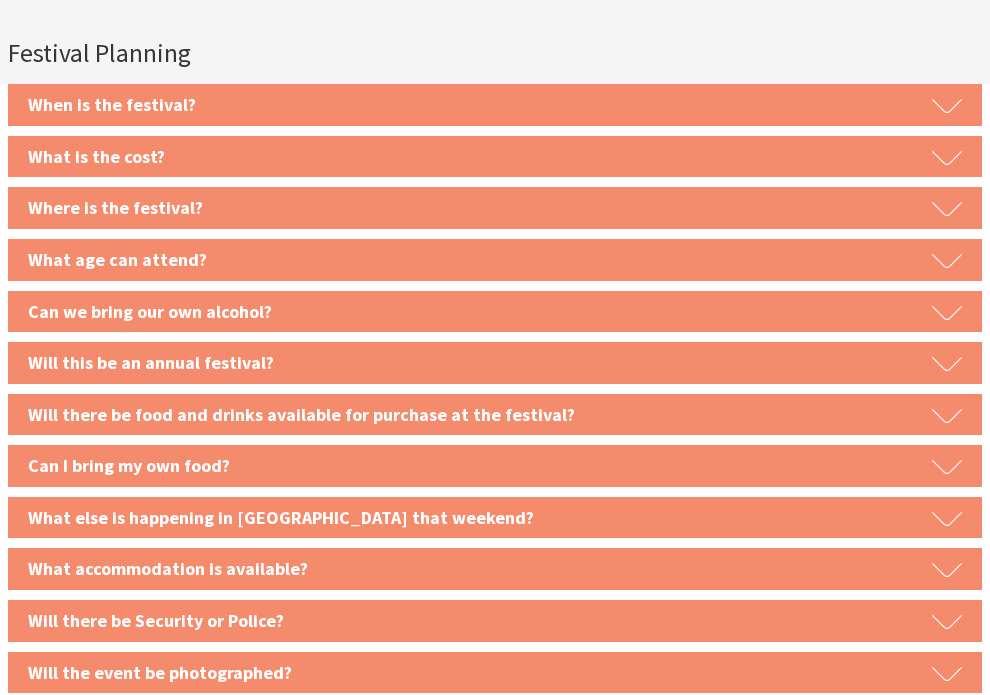 click 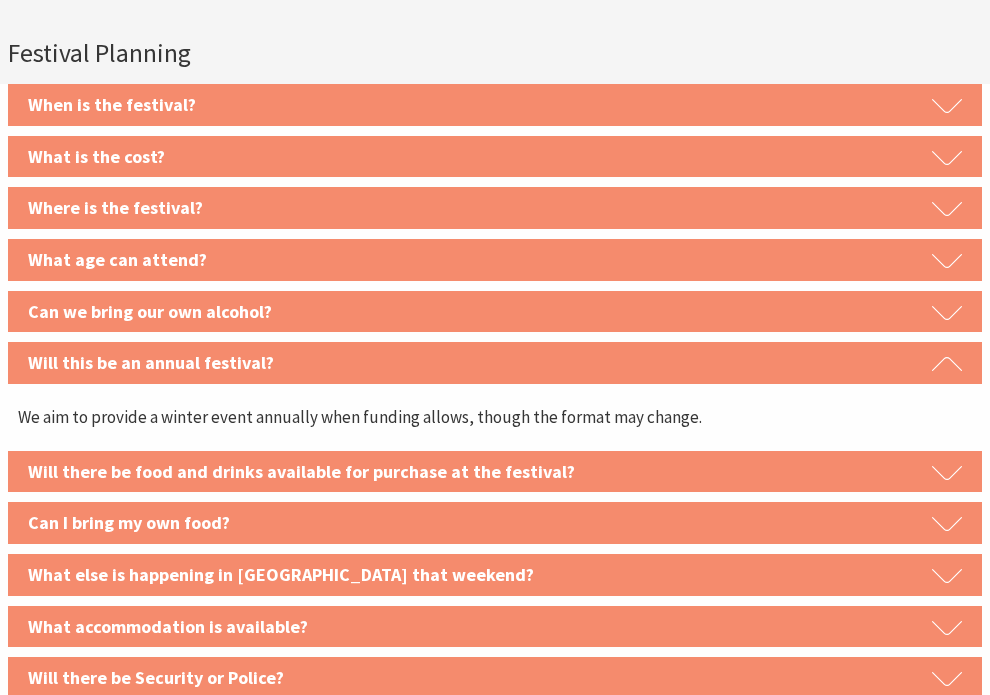 click 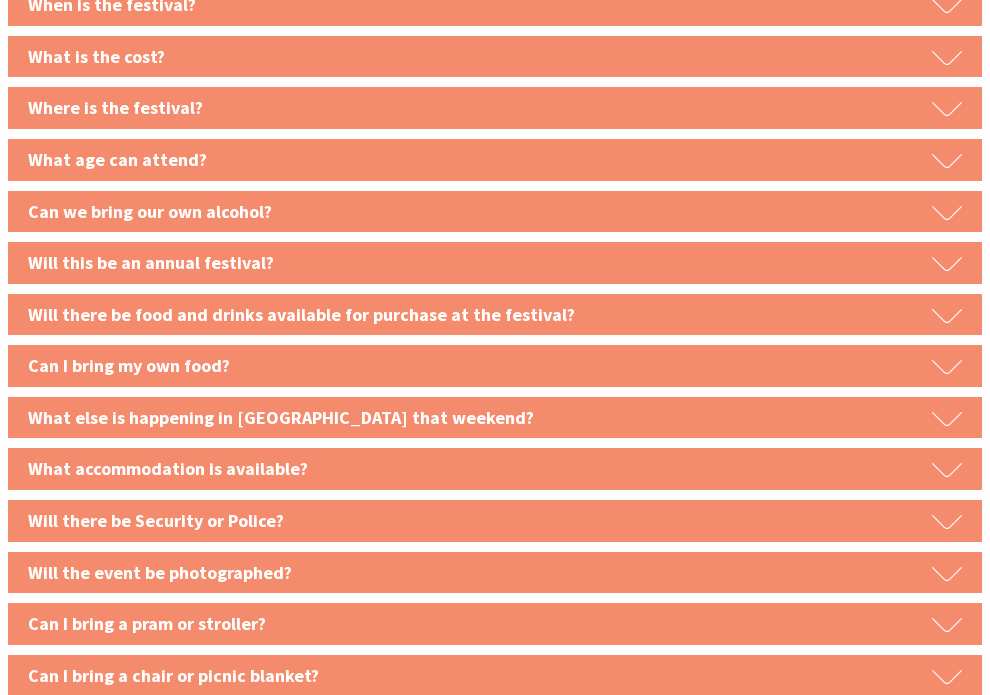 scroll, scrollTop: 2550, scrollLeft: 0, axis: vertical 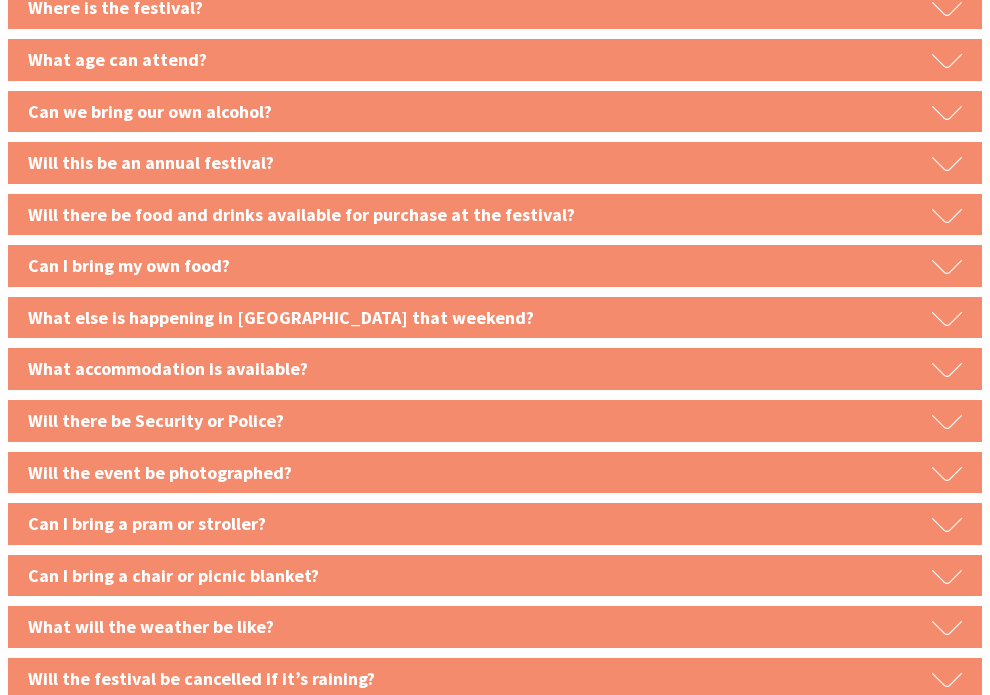 click 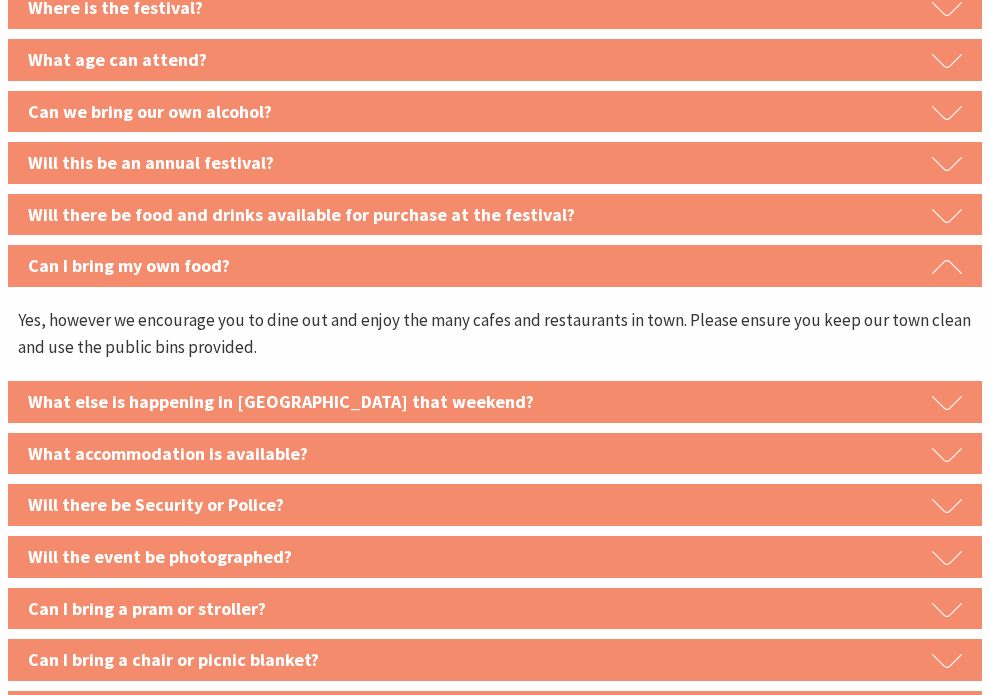 click 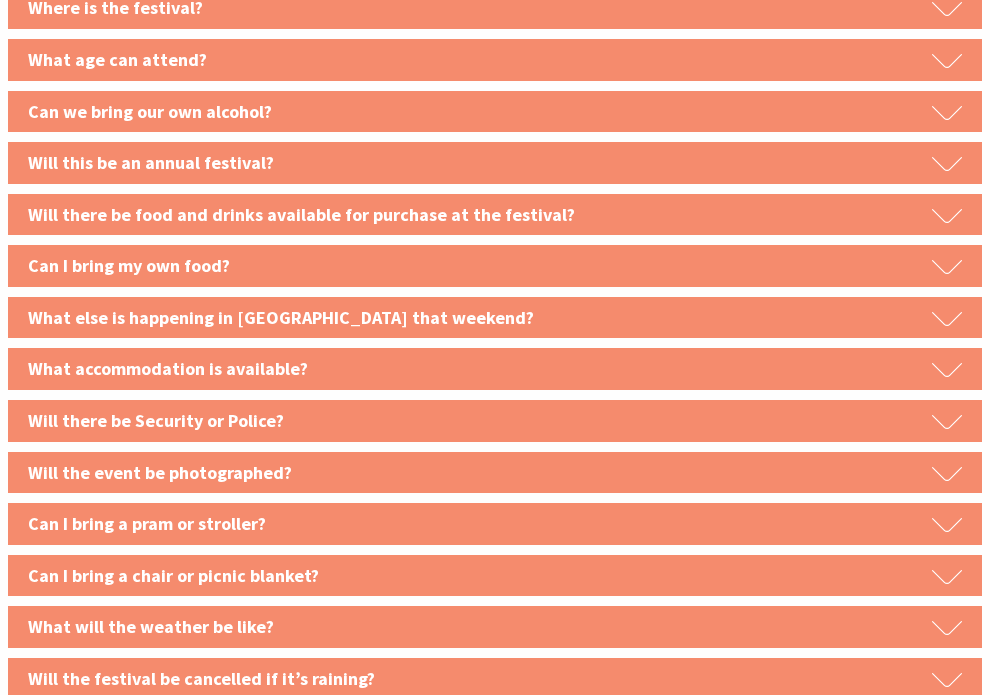 click 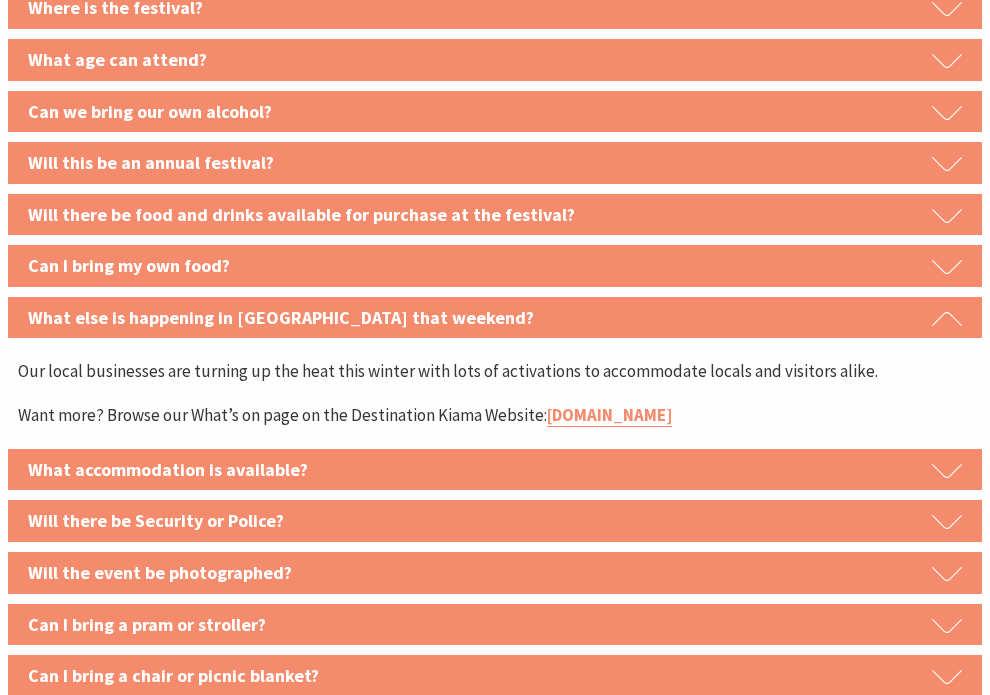 click 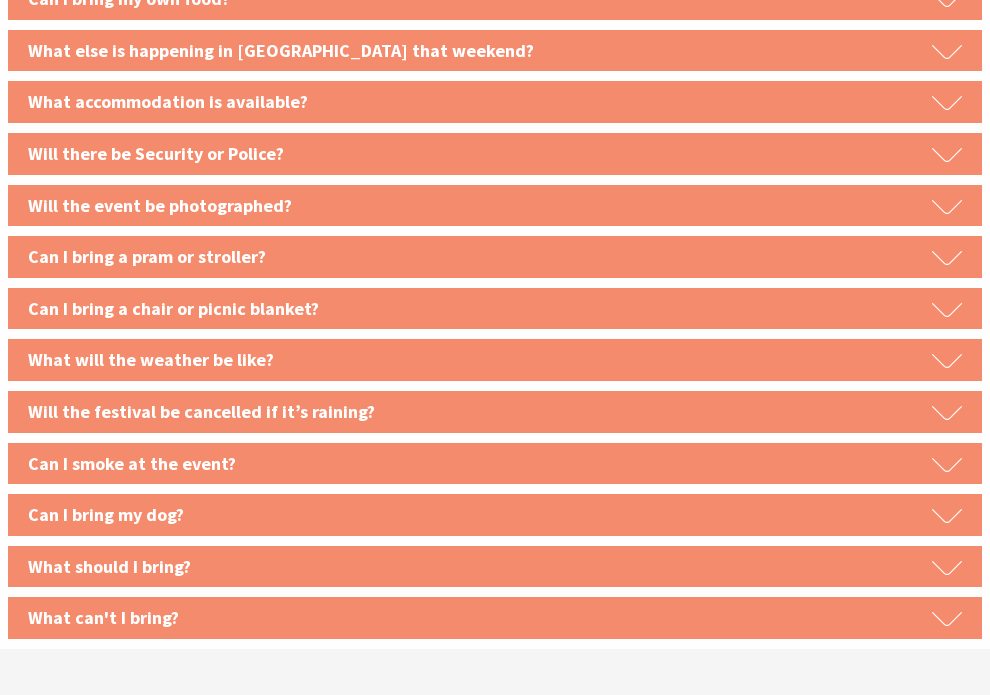 scroll, scrollTop: 2850, scrollLeft: 0, axis: vertical 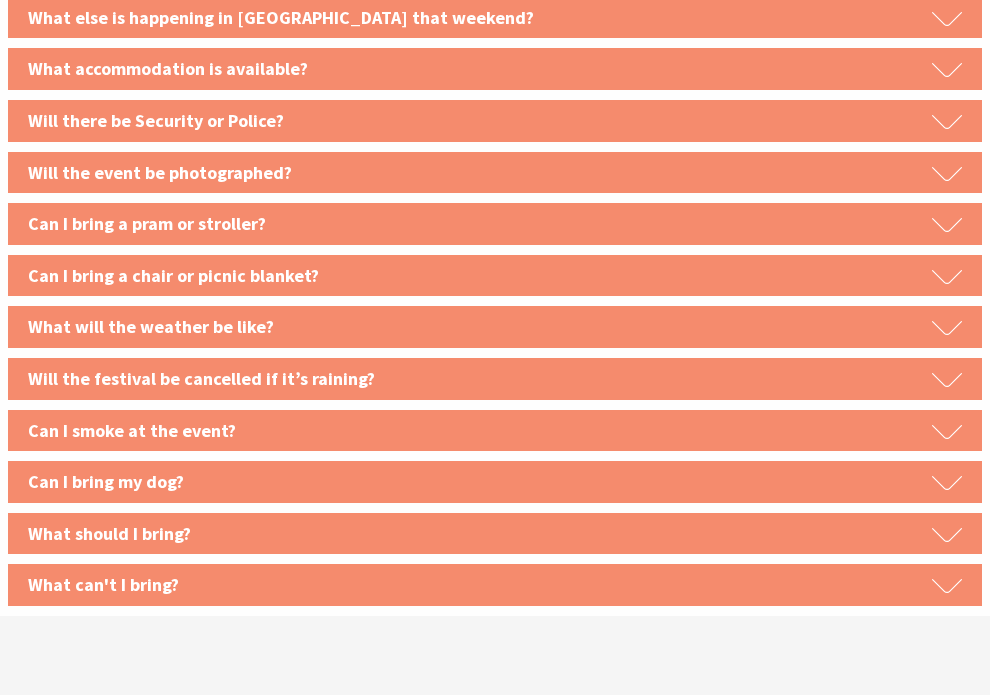 click 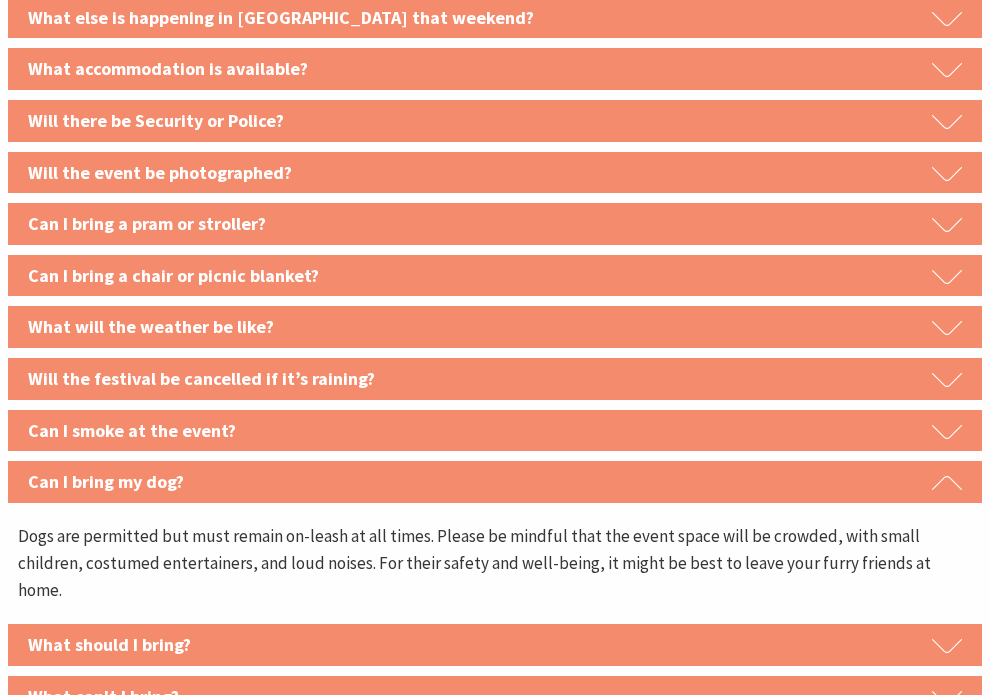 click 